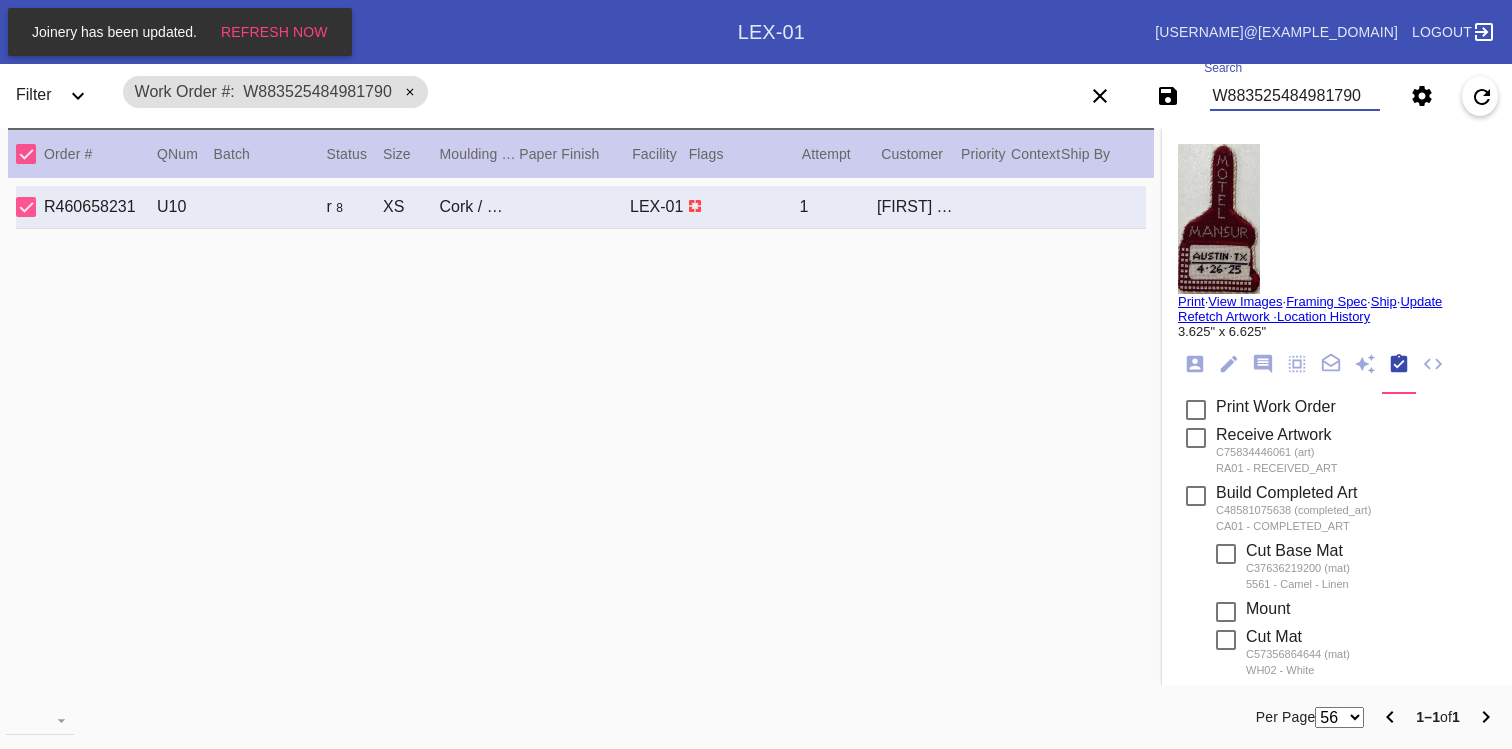 scroll, scrollTop: 0, scrollLeft: 0, axis: both 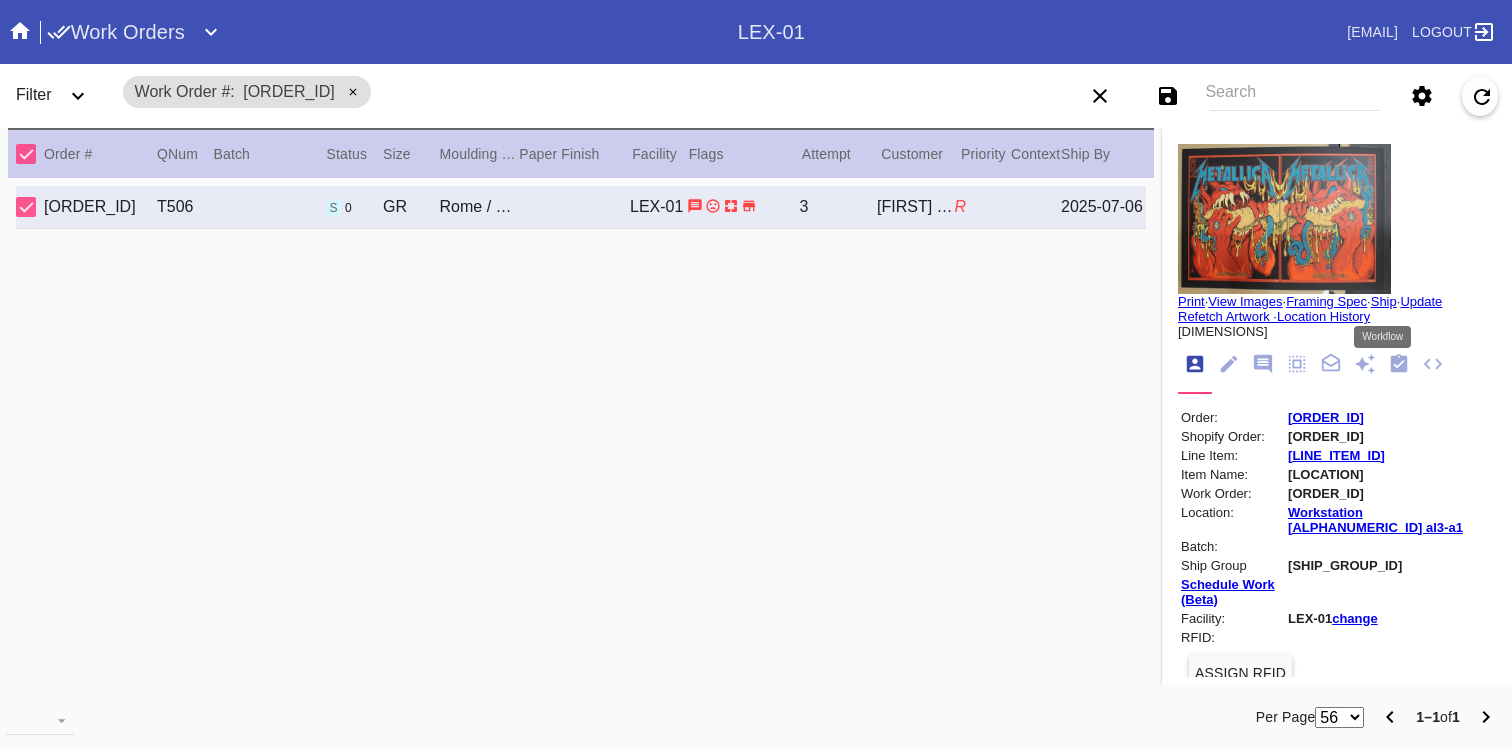 click at bounding box center (1399, 363) 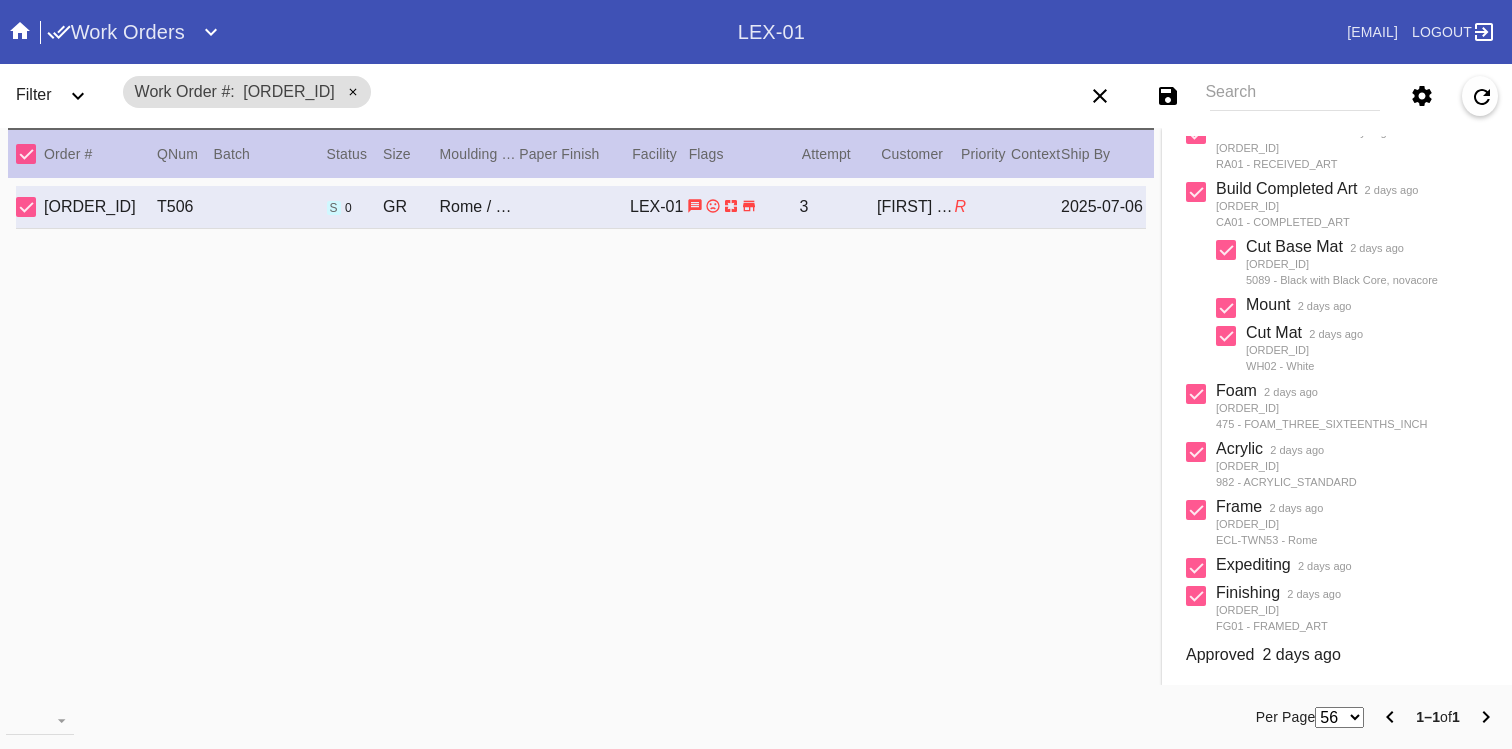 scroll, scrollTop: 0, scrollLeft: 0, axis: both 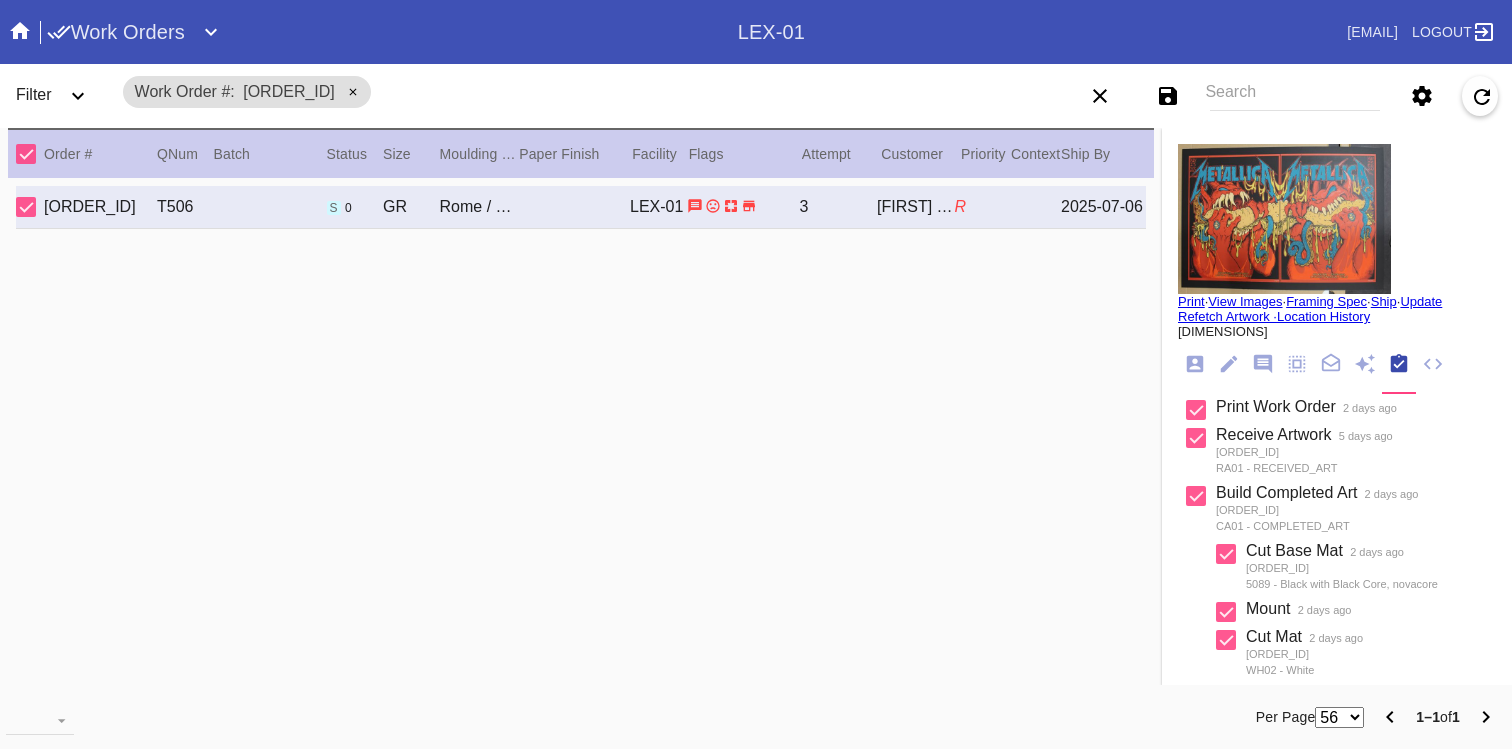 click on "Print  ·  View Images  ·  Framing Spec  ·  Ship  ·  Update   Refetch Artwork ·  Location History 36.25" x 24.125"                                 Order: R626537384 Shopify Order: #M761700460 Line Item: L6307275 Item Name: Rome - GR / Physical Work Order: W513446486213520 Location: Workstation LEX-01 al3-a1 Batch: Ship Group SG96105918366507 Schedule Work (Beta) Facility: LEX-01  change RFID:
Assign RFID
Special Instructions on Order: Line Item Instructions: Processing Instructions: Work Order Instructions: Framing Specification Instructions: Instructions from Retail Associate: Please PEDESTAL FLOAT MOUNT posters as CLOSE to each other as possible (id 5/30) Return Instructions: Debris underneath the acrylic. Second occurrence of this issue. Ordered: 2025-05-30 2nd leg: Art recv'd: 2025-07-04 Ship by Date: 2025-07-06 Workable on Date: 2025-07-04 Get-it-by Date: 2025-07-20 Ship to Store: Yes Workcell Schedule Receiving:" at bounding box center (1337, 619) 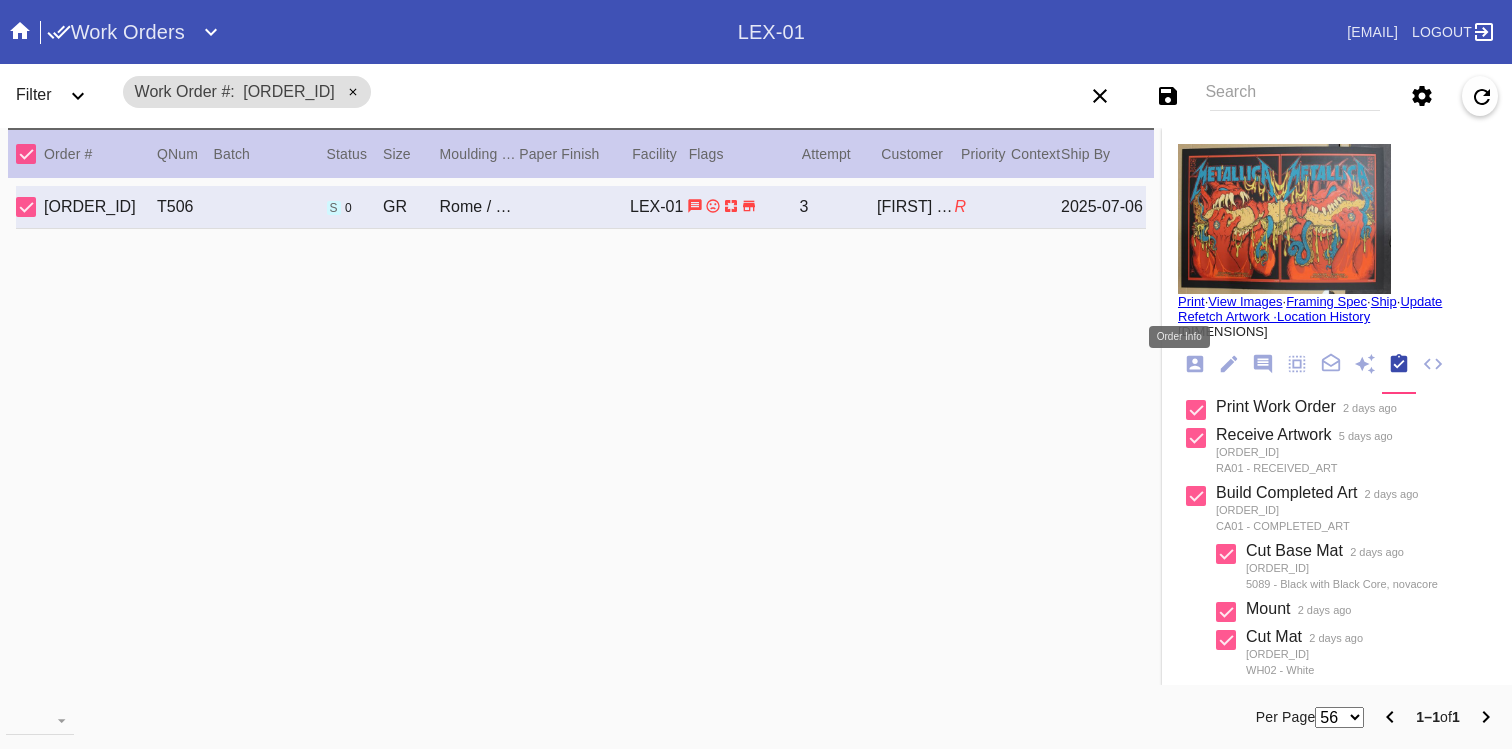 click at bounding box center [1195, 364] 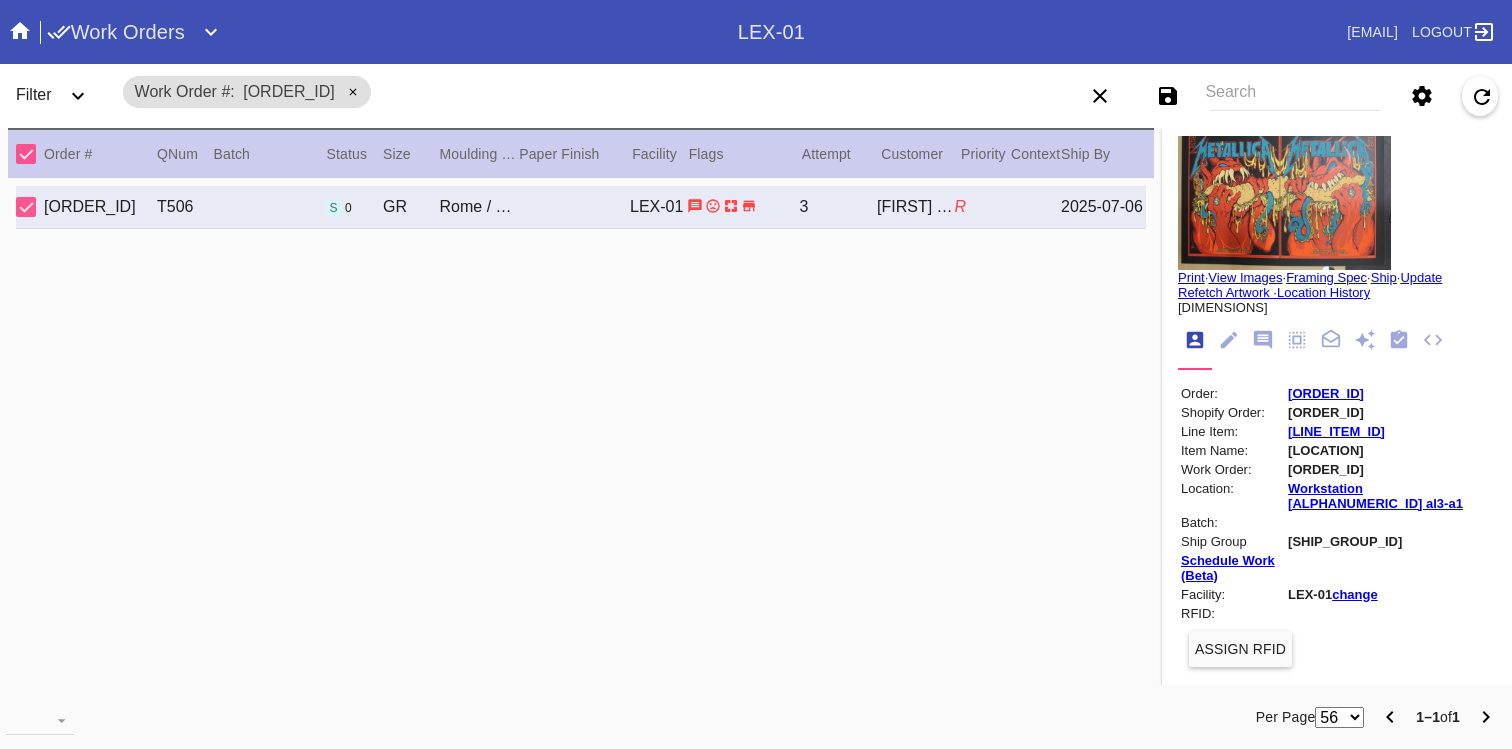 scroll, scrollTop: 0, scrollLeft: 0, axis: both 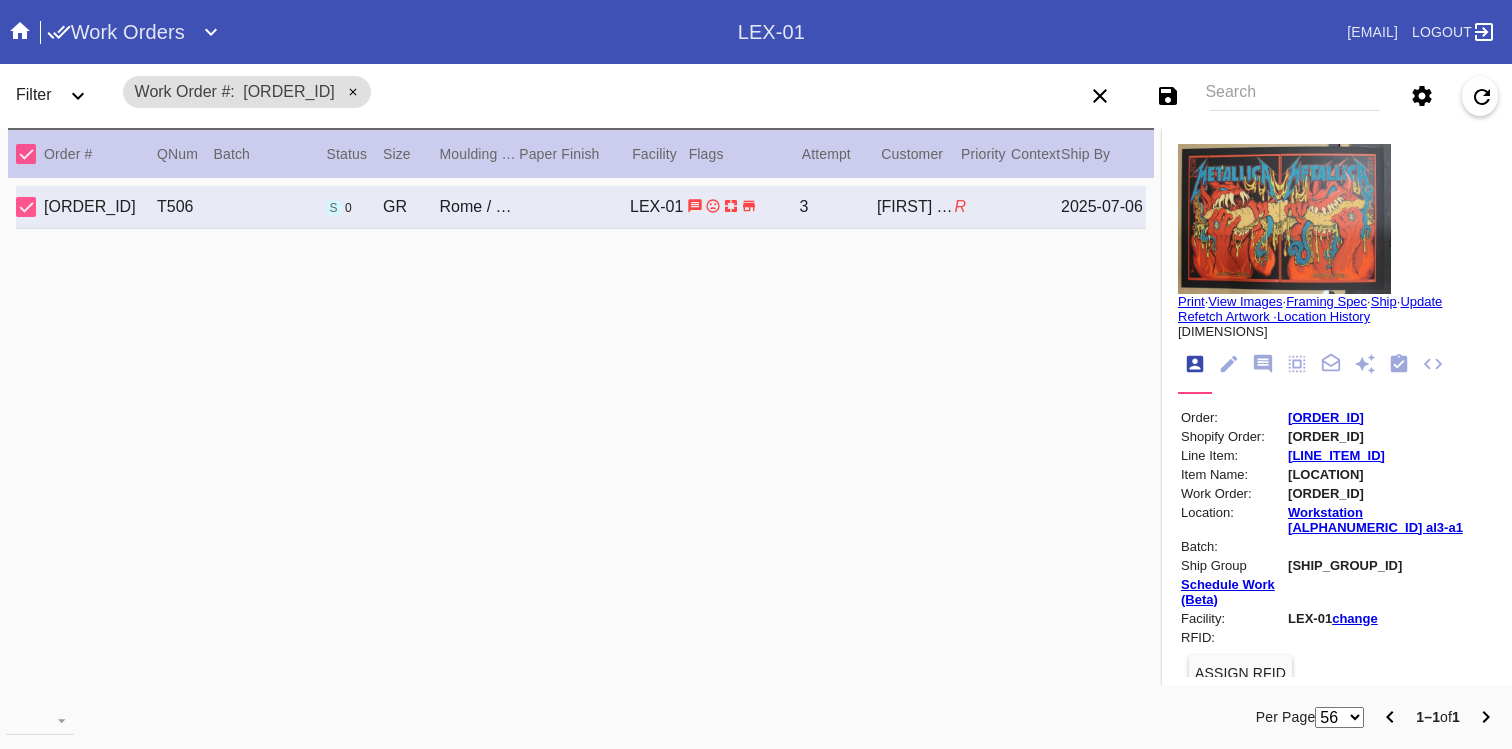 drag, startPoint x: 1425, startPoint y: 501, endPoint x: 1305, endPoint y: 497, distance: 120.06665 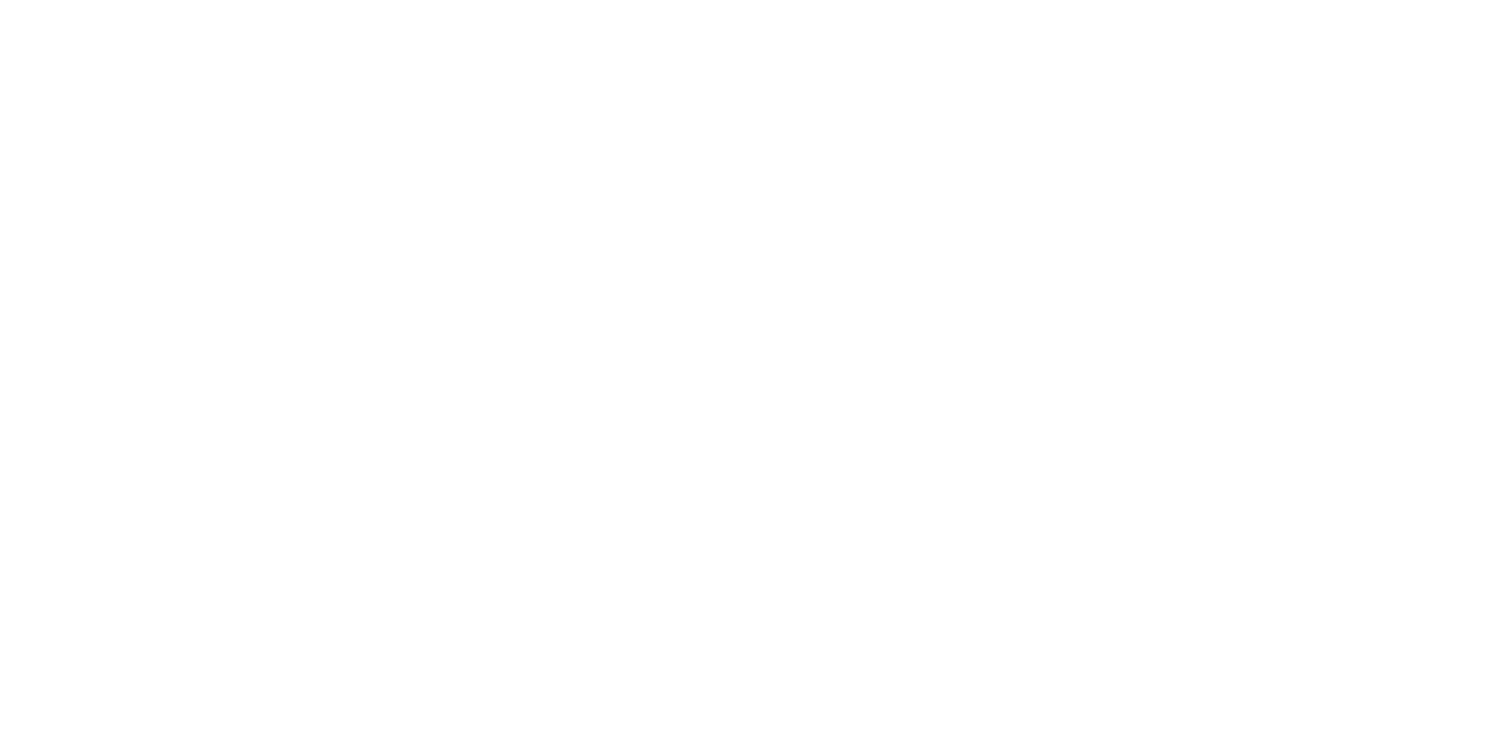 scroll, scrollTop: 0, scrollLeft: 0, axis: both 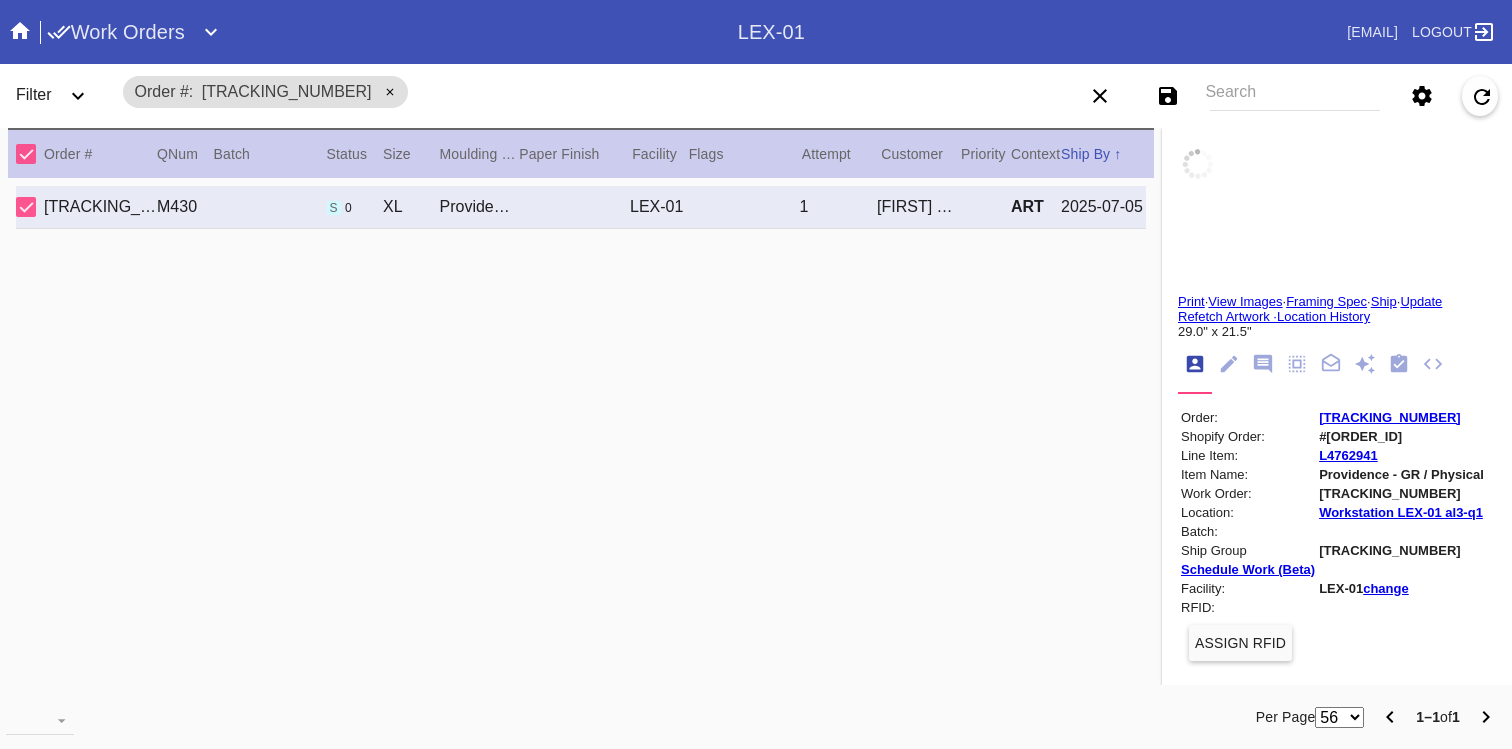 click at bounding box center (1263, 364) 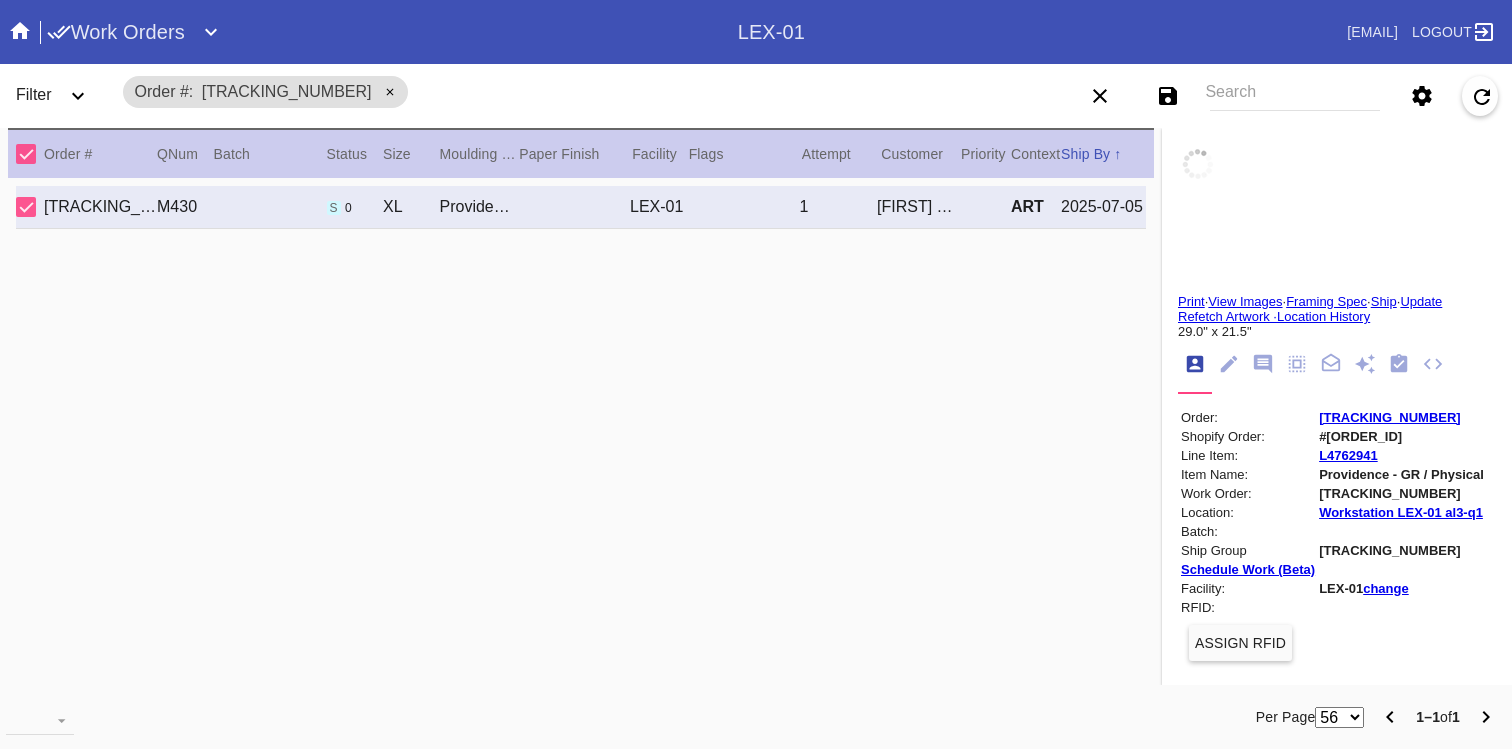 scroll, scrollTop: 123, scrollLeft: 0, axis: vertical 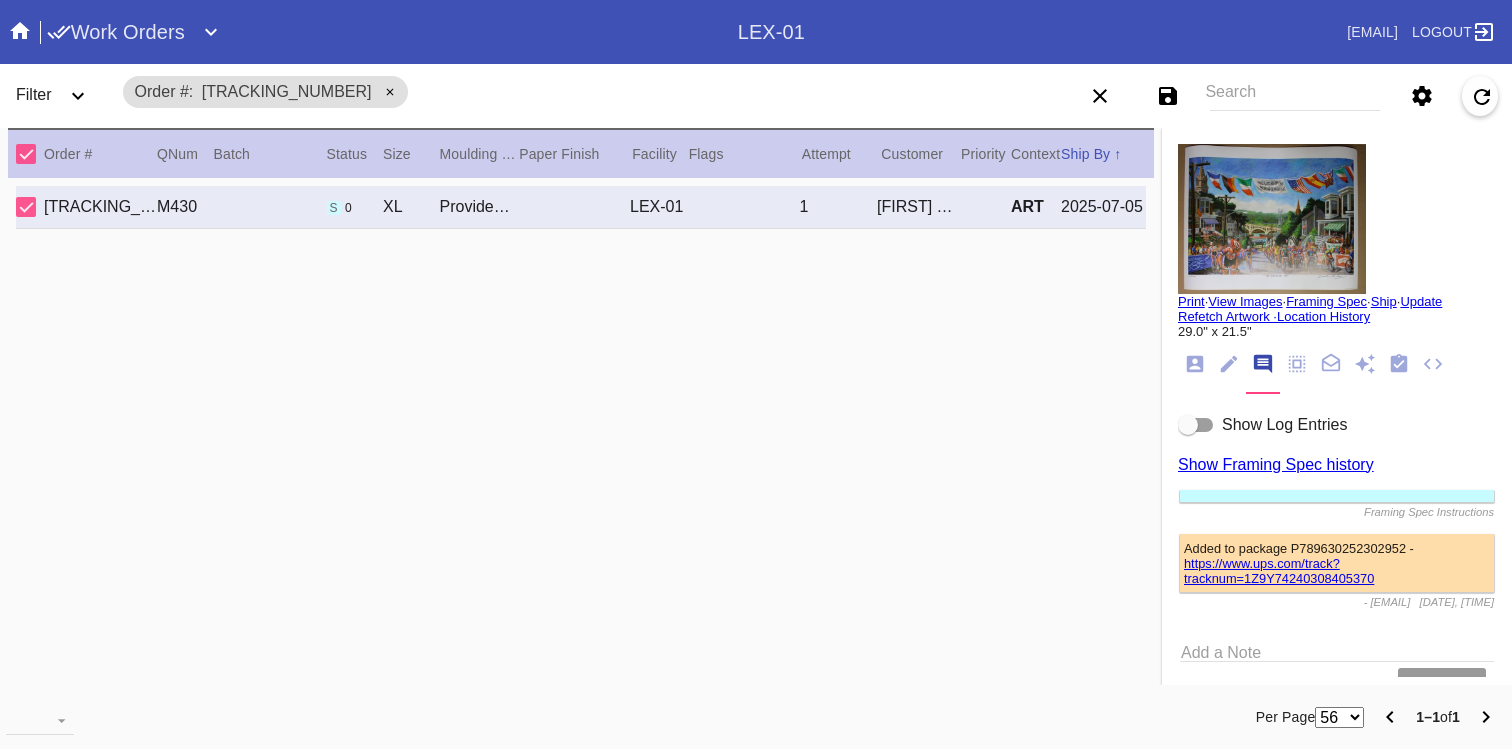 click on "Added to package P789630252302952 - https://www.ups.com/track?tracknum=1Z9Y74240308405370
- [EMAIL]
[DATE], [TIME]
Add a Note
Post" at bounding box center [1337, 561] 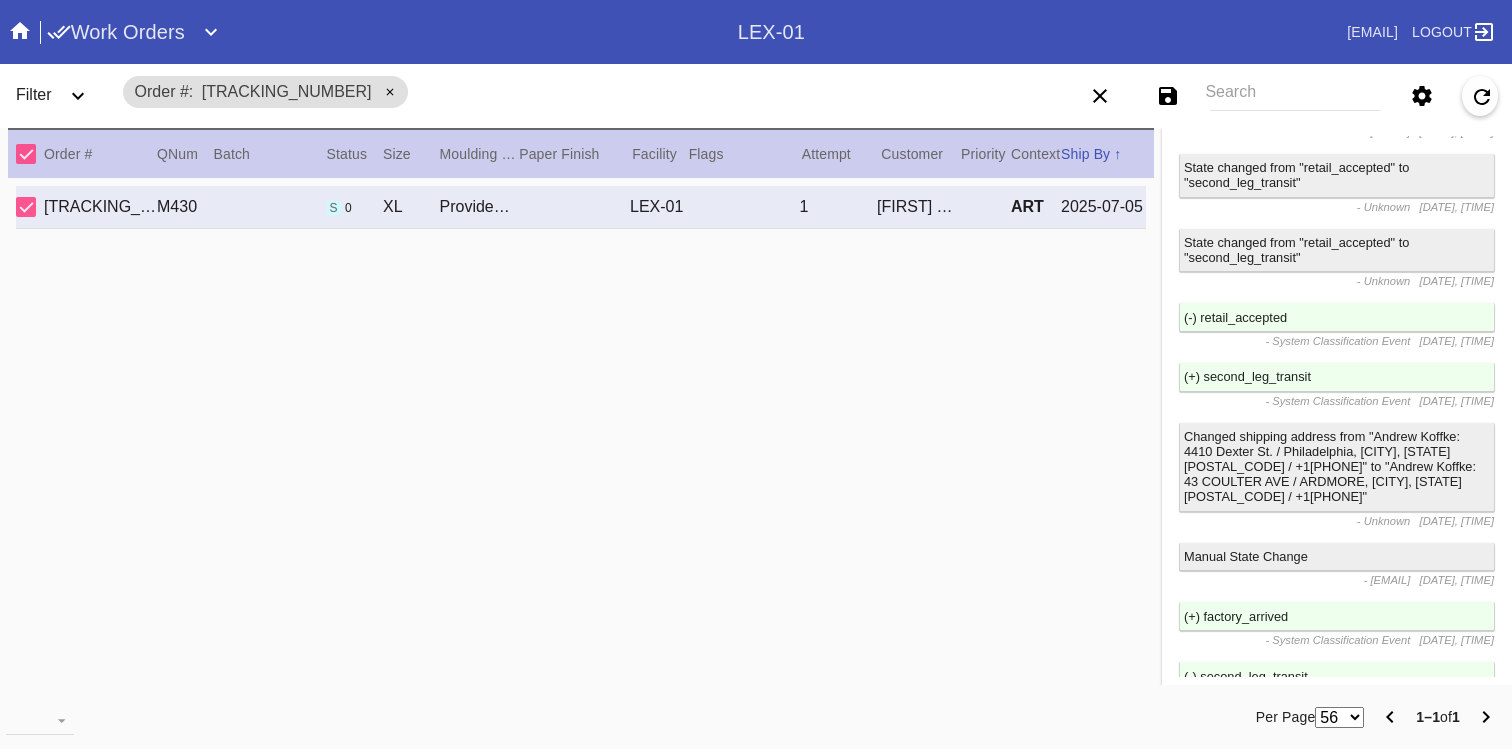 scroll, scrollTop: 0, scrollLeft: 0, axis: both 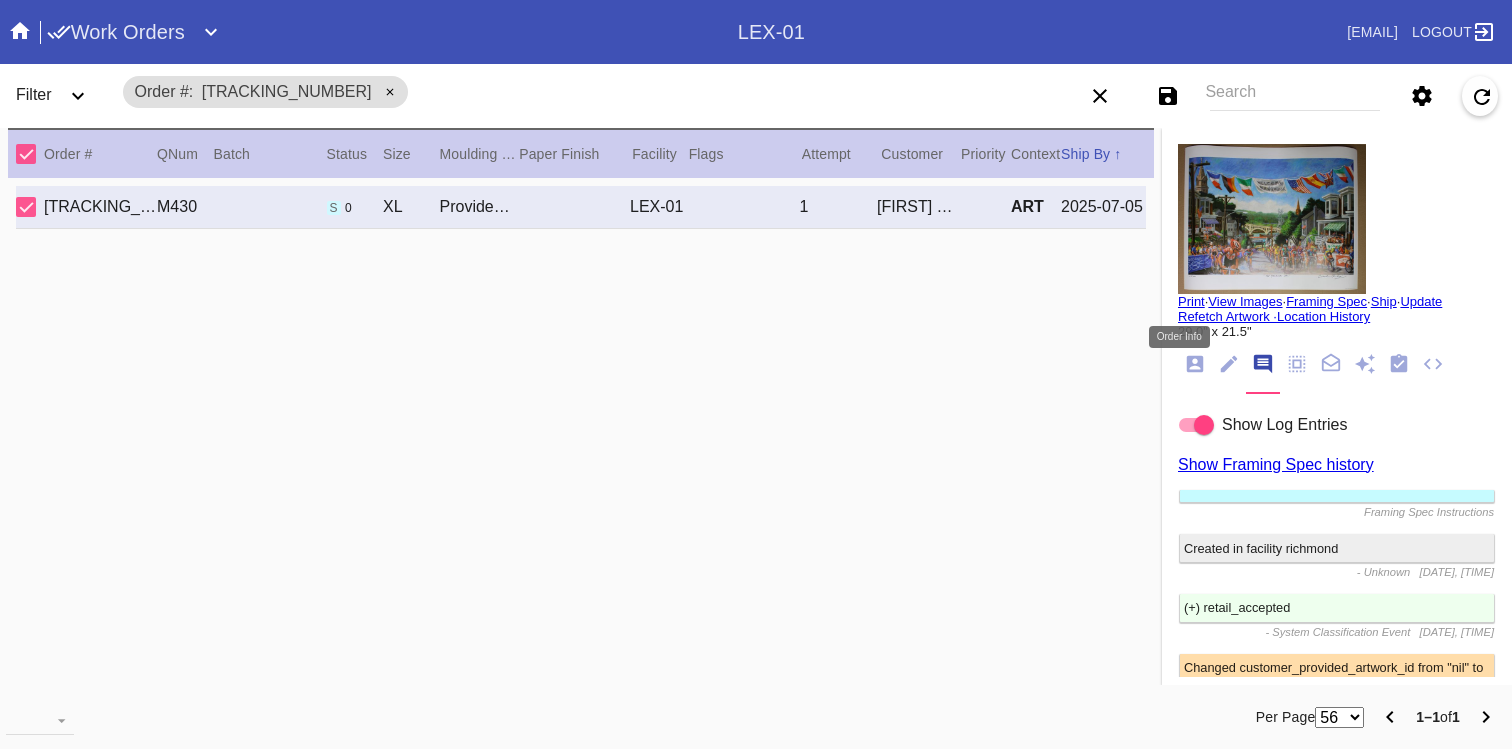 click at bounding box center (1195, 364) 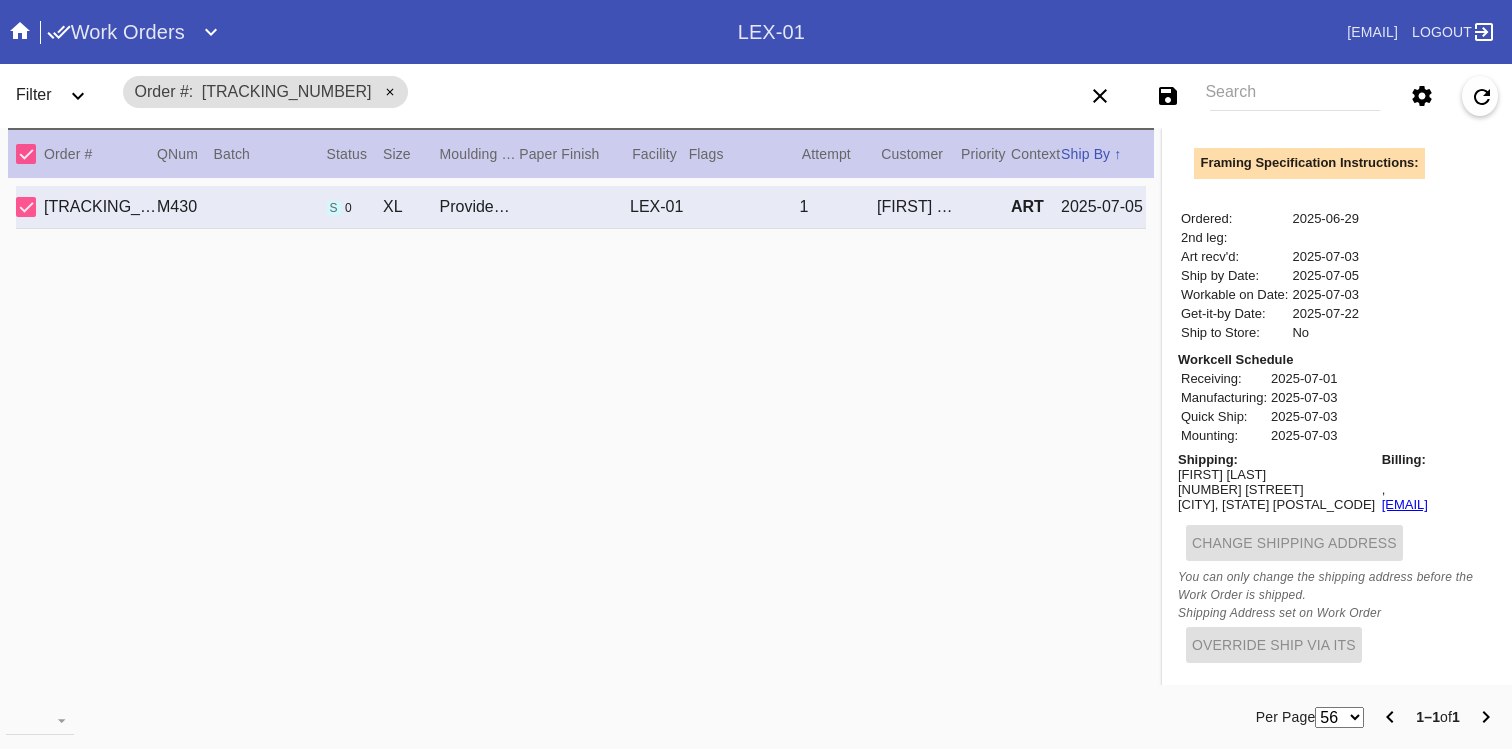 scroll, scrollTop: 626, scrollLeft: 0, axis: vertical 